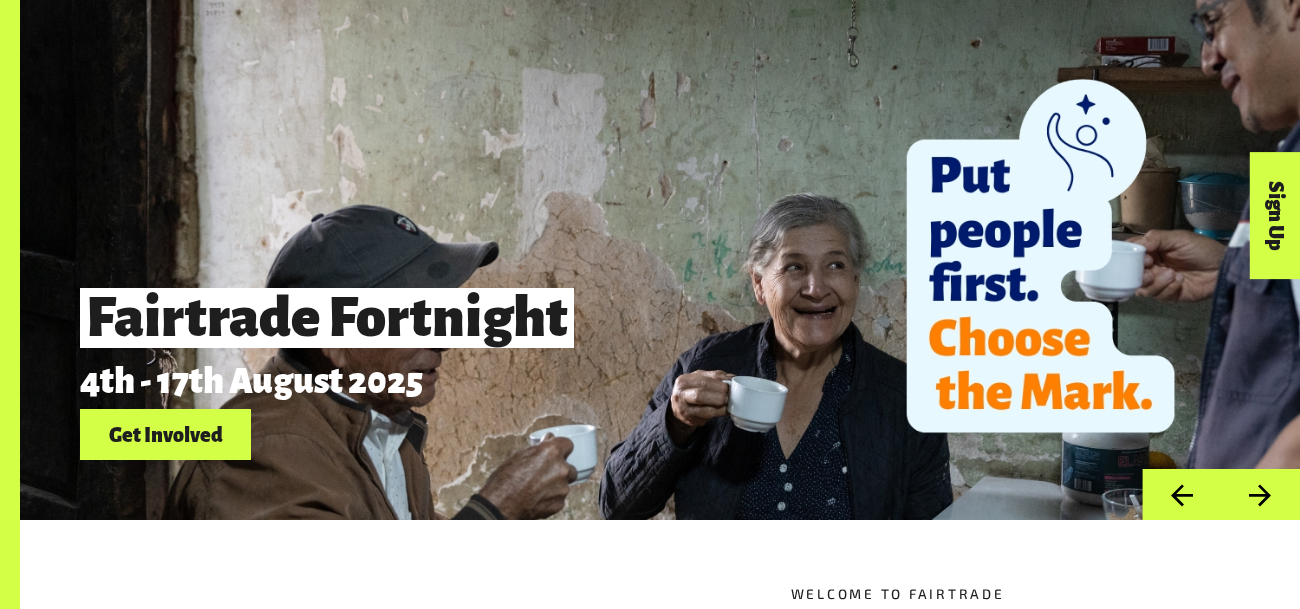 scroll, scrollTop: 989, scrollLeft: 0, axis: vertical 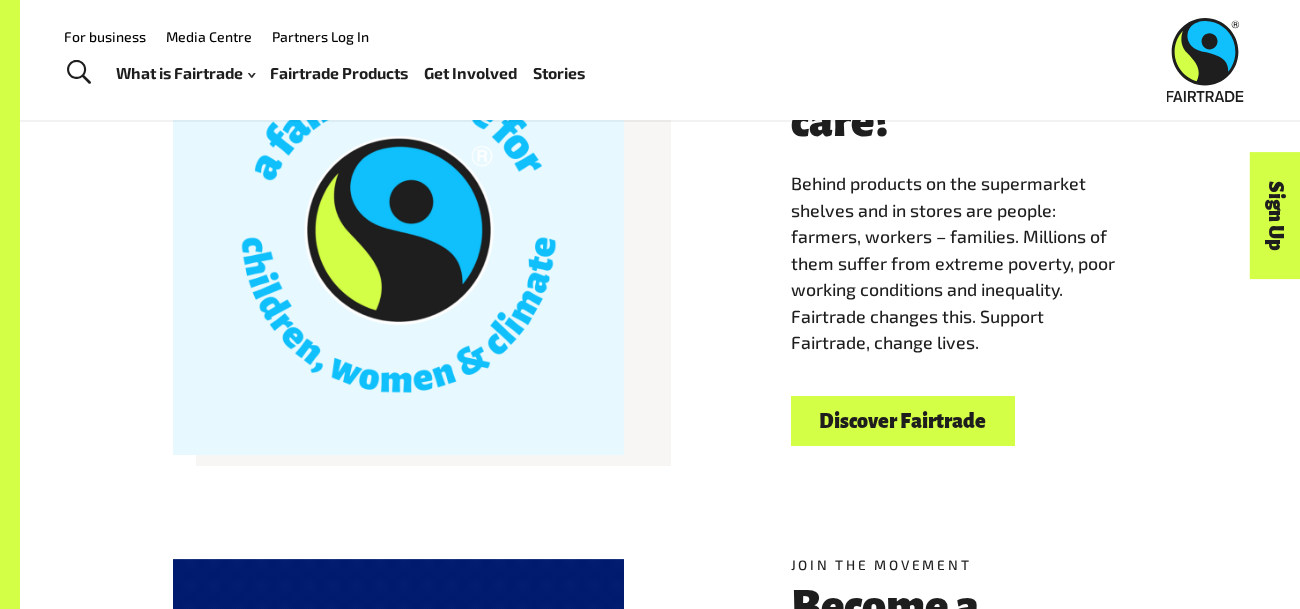 click on "Discover Fairtrade" at bounding box center [903, 421] 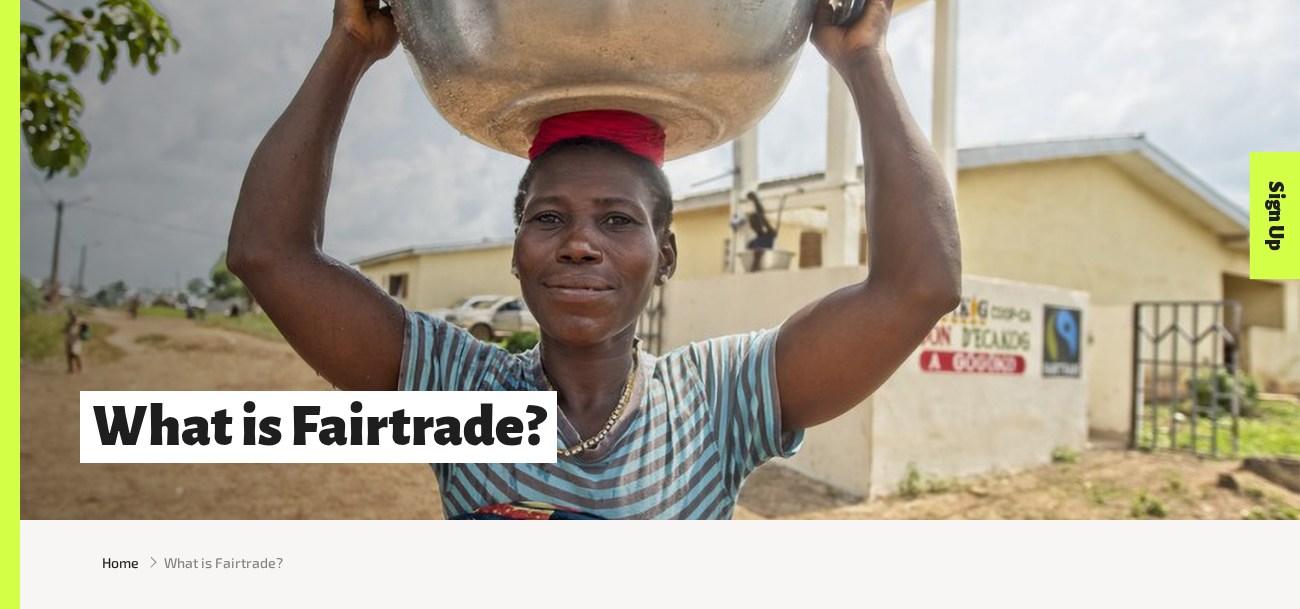 scroll, scrollTop: 616, scrollLeft: 0, axis: vertical 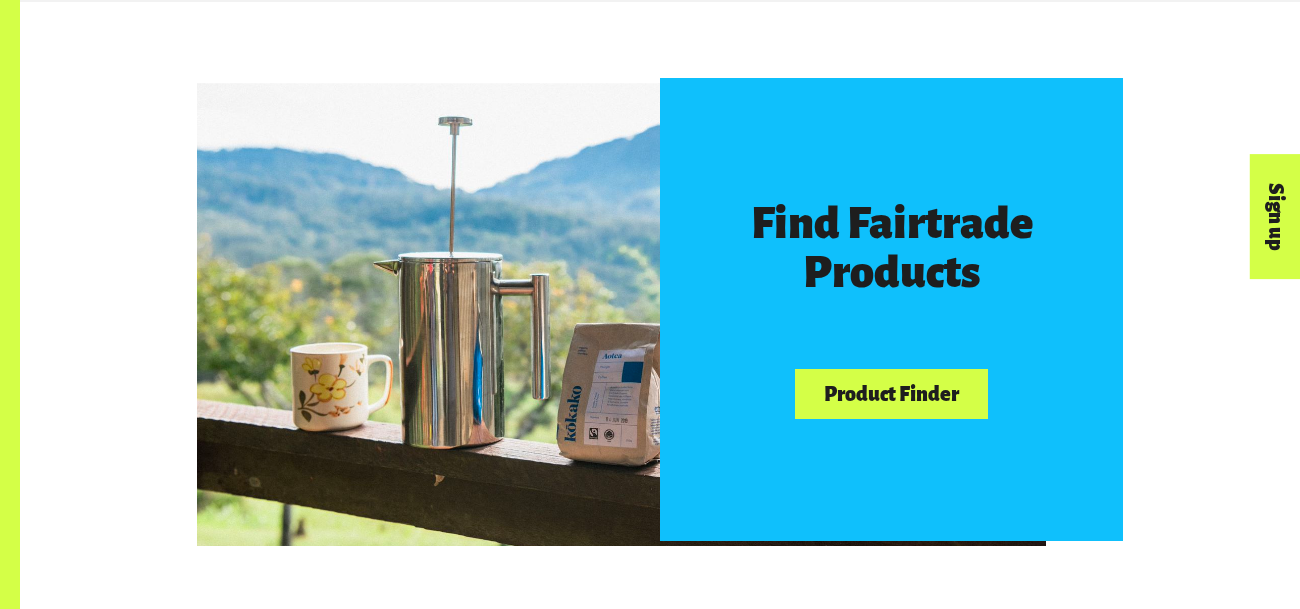 click on "Product Finder" at bounding box center (891, 394) 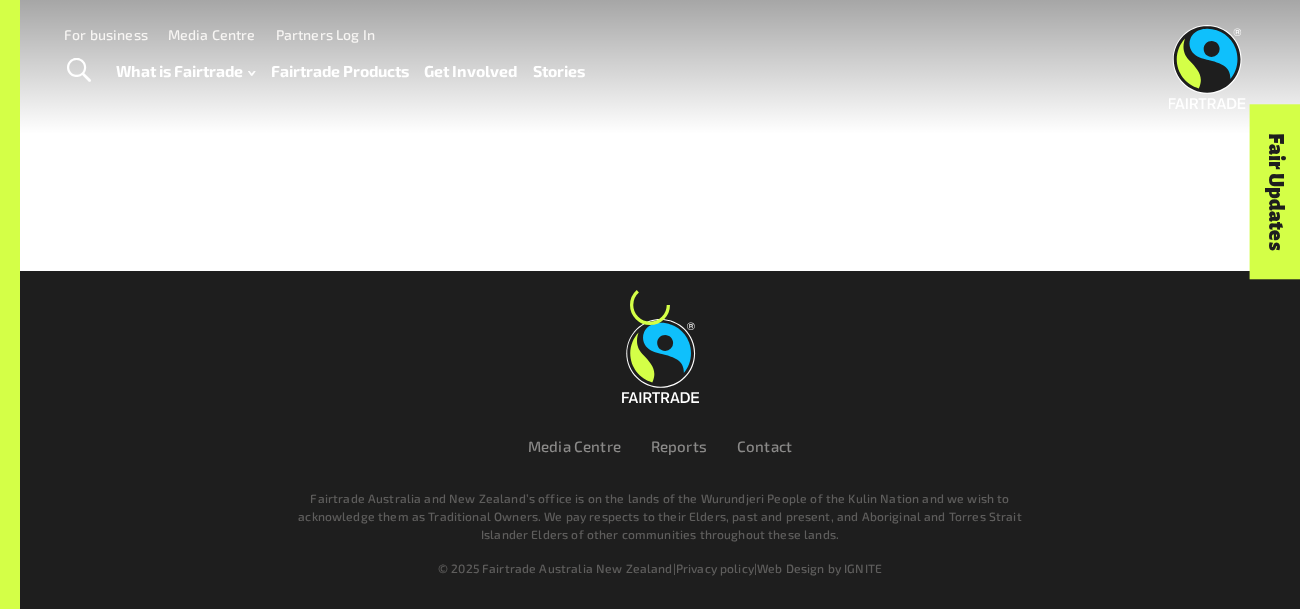 scroll, scrollTop: 0, scrollLeft: 0, axis: both 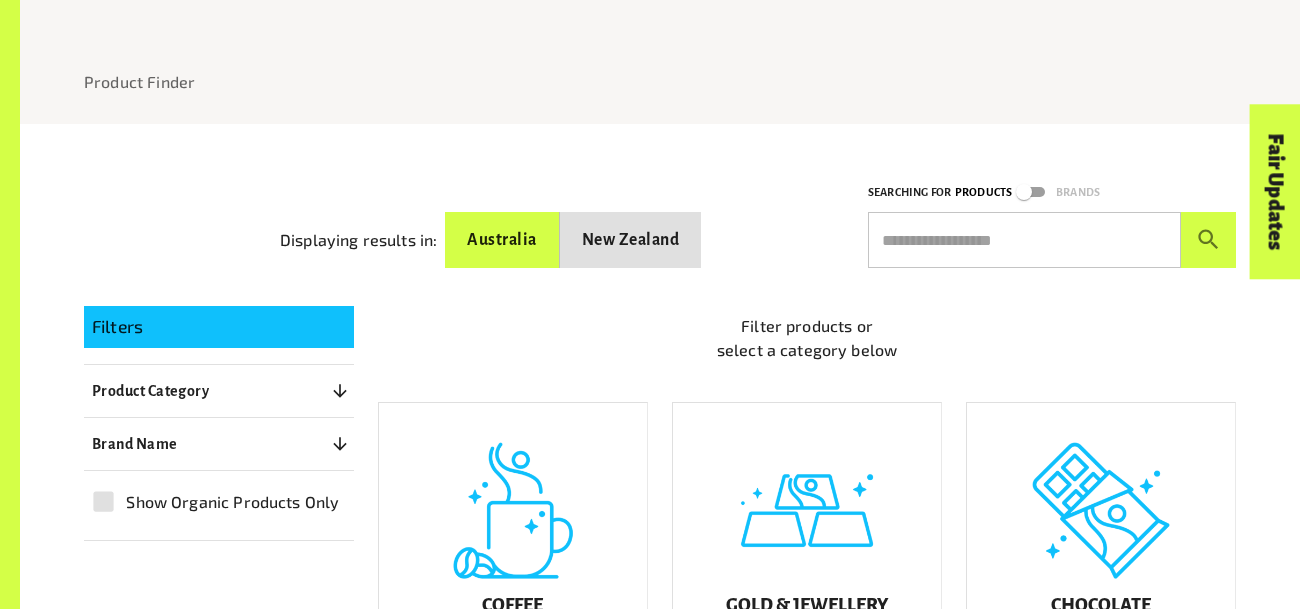 click on "New Zealand" at bounding box center [631, 240] 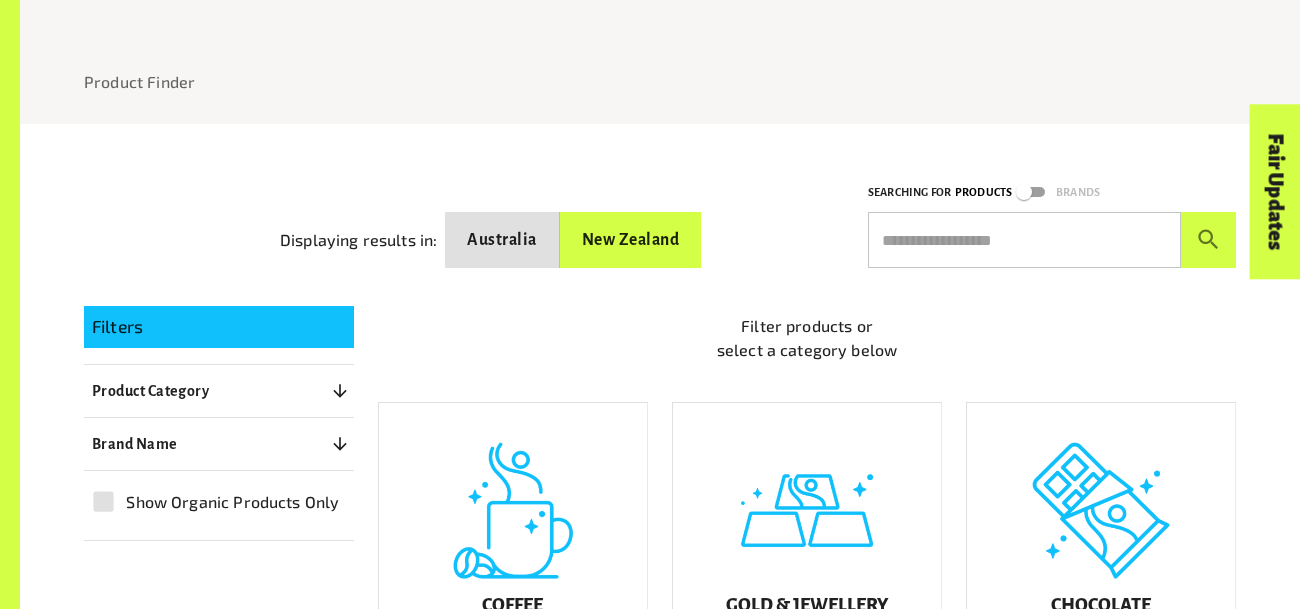 click at bounding box center (1024, 240) 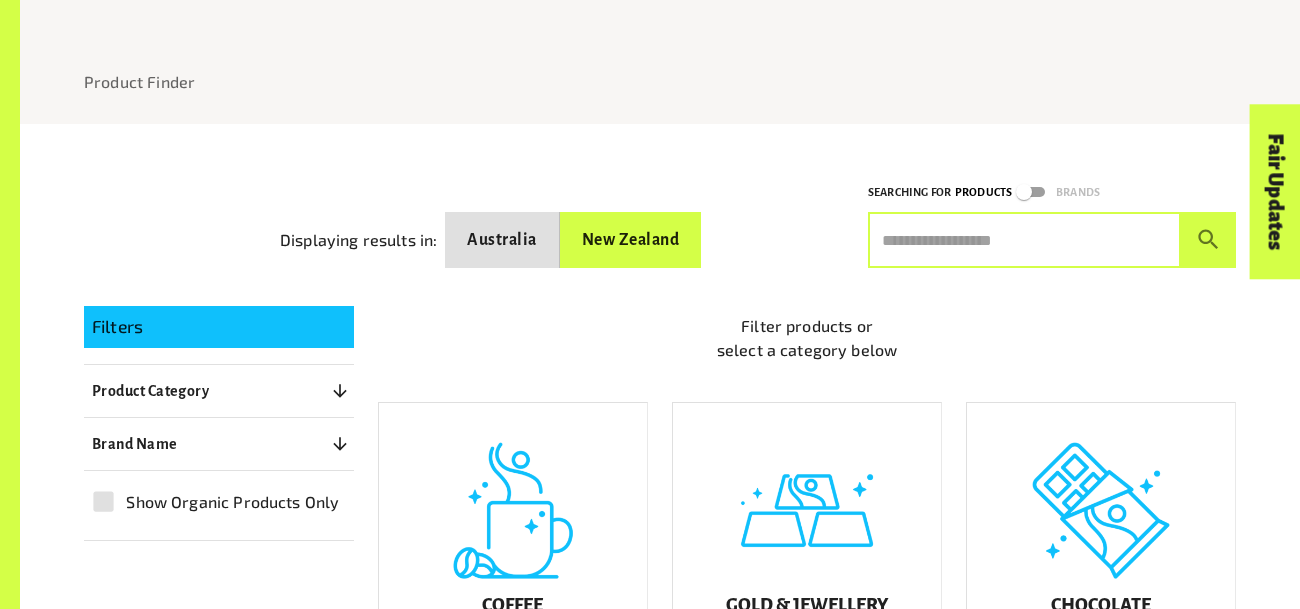 click at bounding box center (1024, 240) 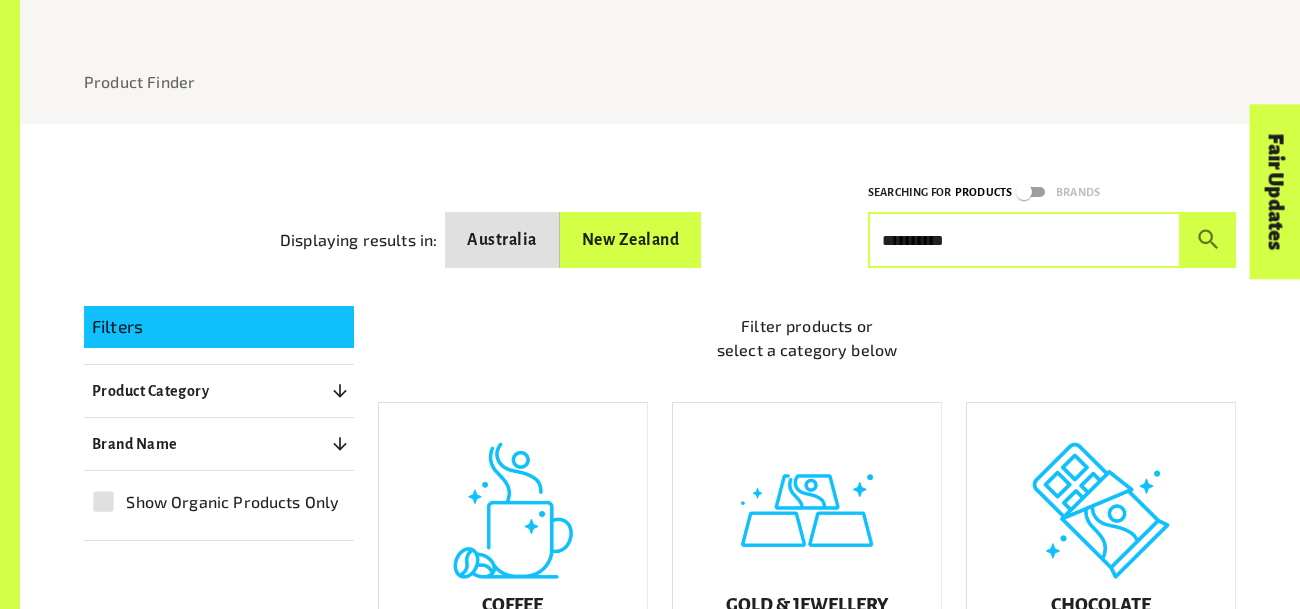 click at bounding box center [1208, 240] 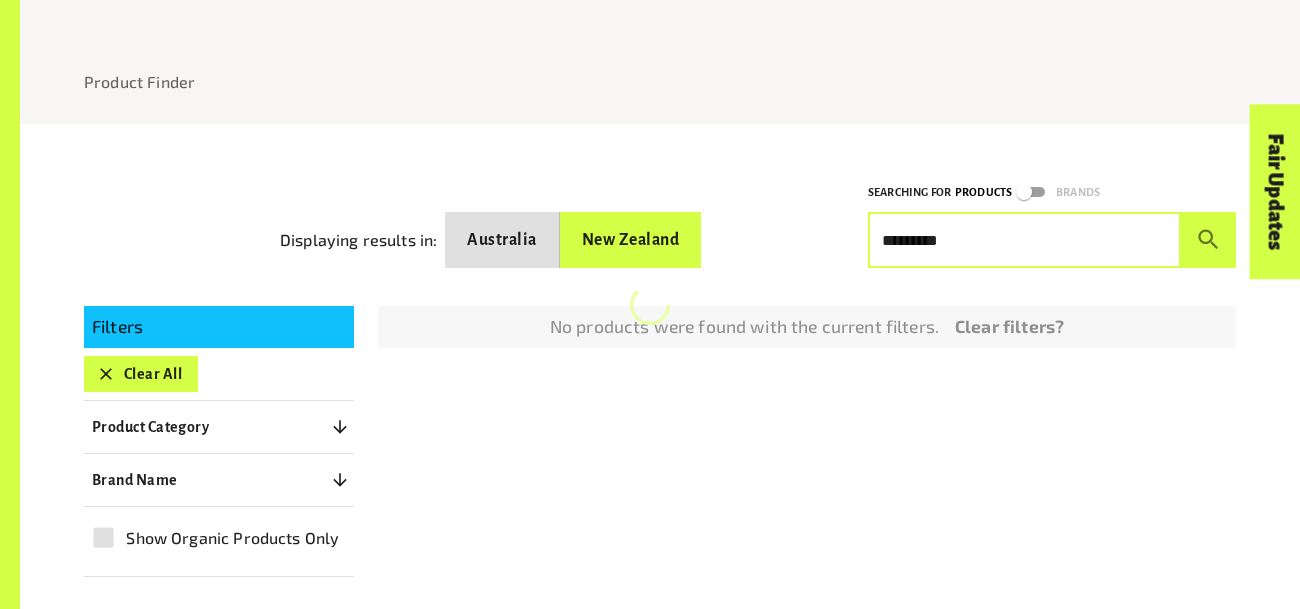 scroll, scrollTop: 204, scrollLeft: 0, axis: vertical 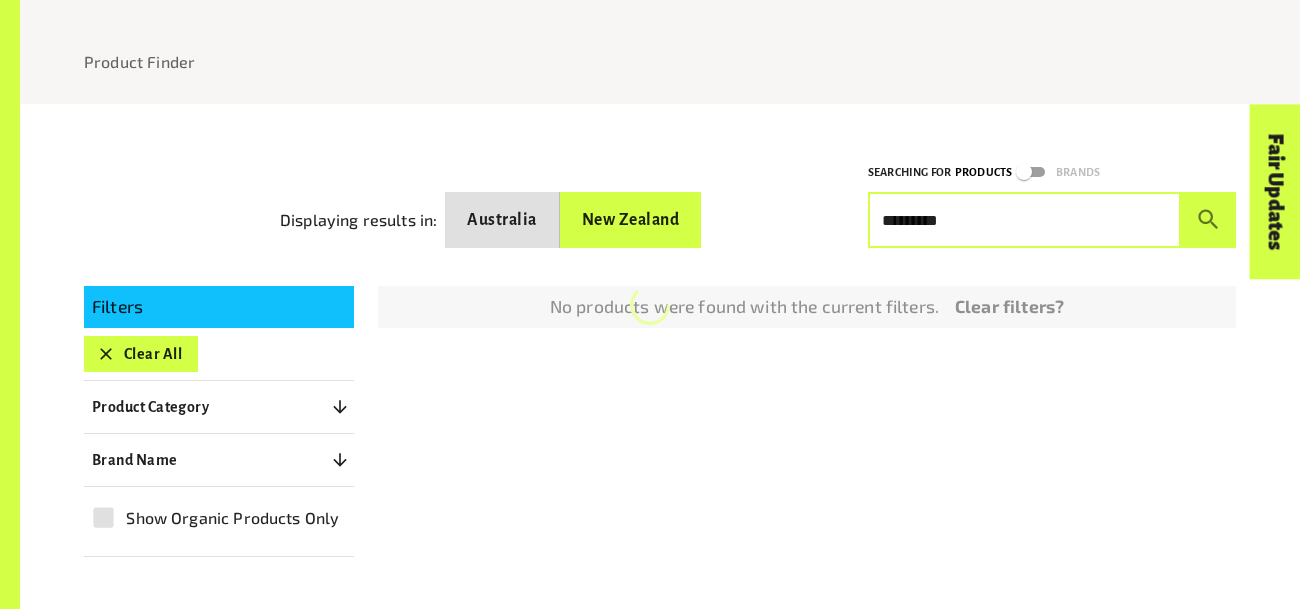 type on "*********" 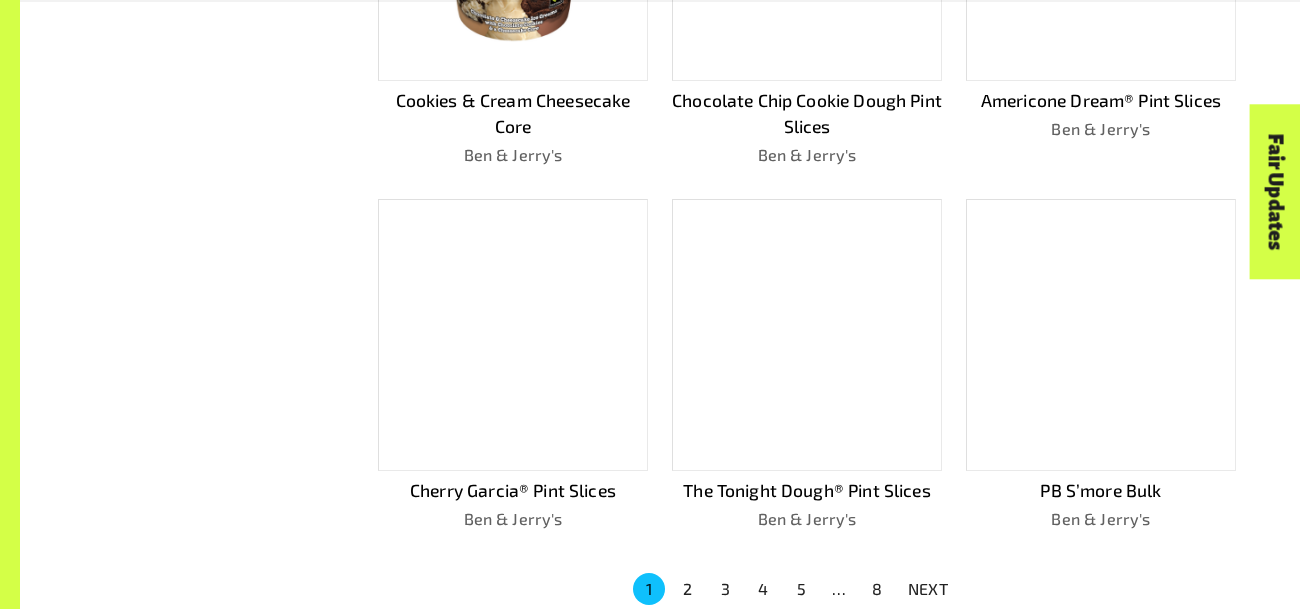 scroll, scrollTop: 1147, scrollLeft: 0, axis: vertical 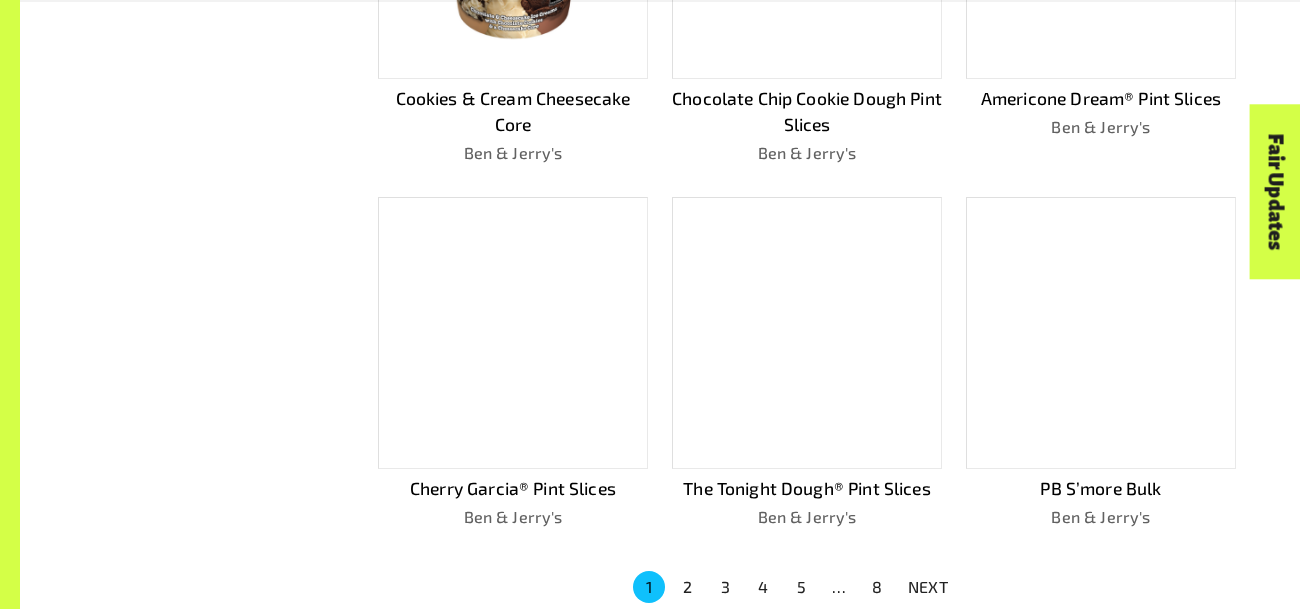 click on "2" at bounding box center (687, 587) 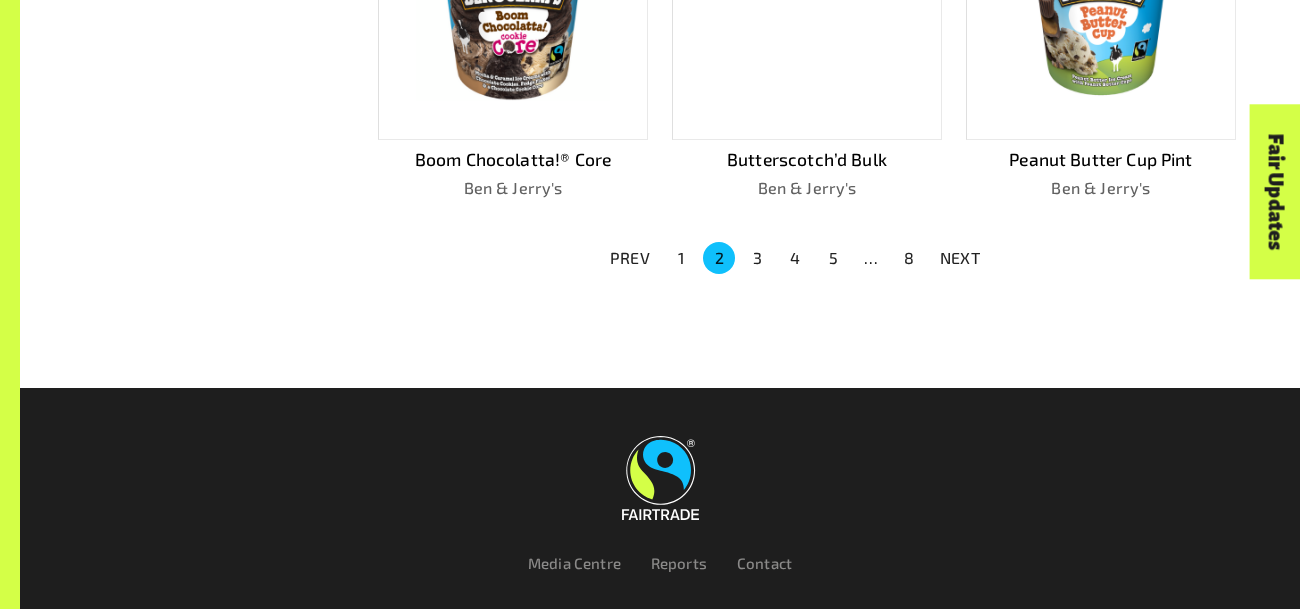 scroll, scrollTop: 1457, scrollLeft: 0, axis: vertical 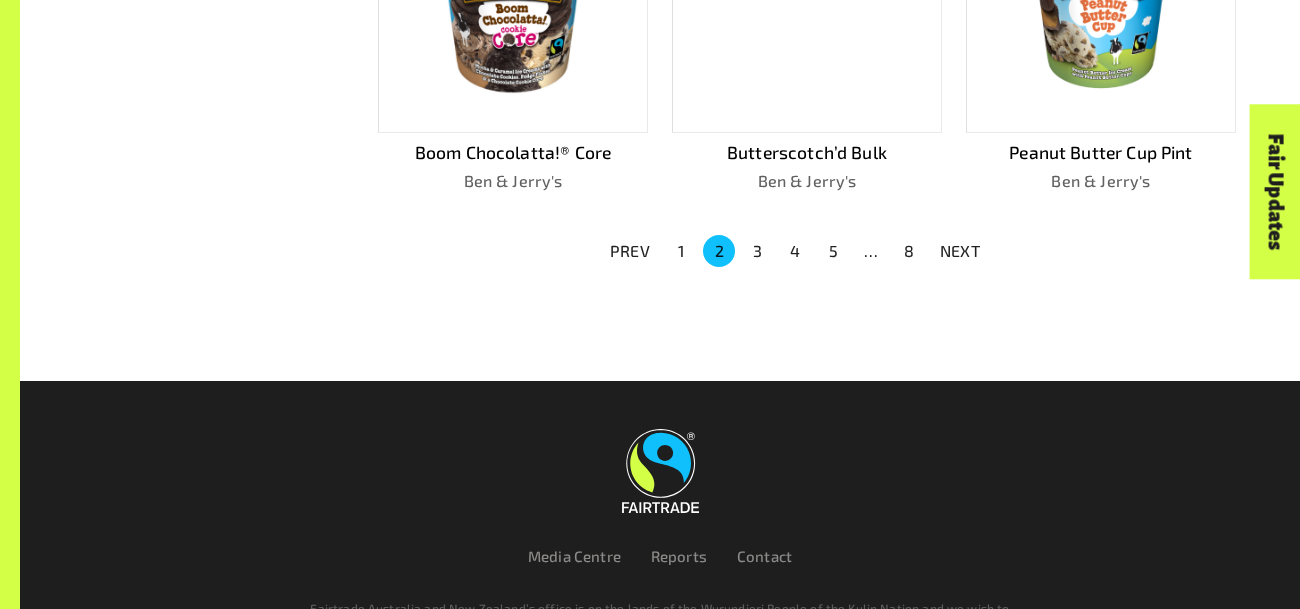 click on "4" at bounding box center (795, 251) 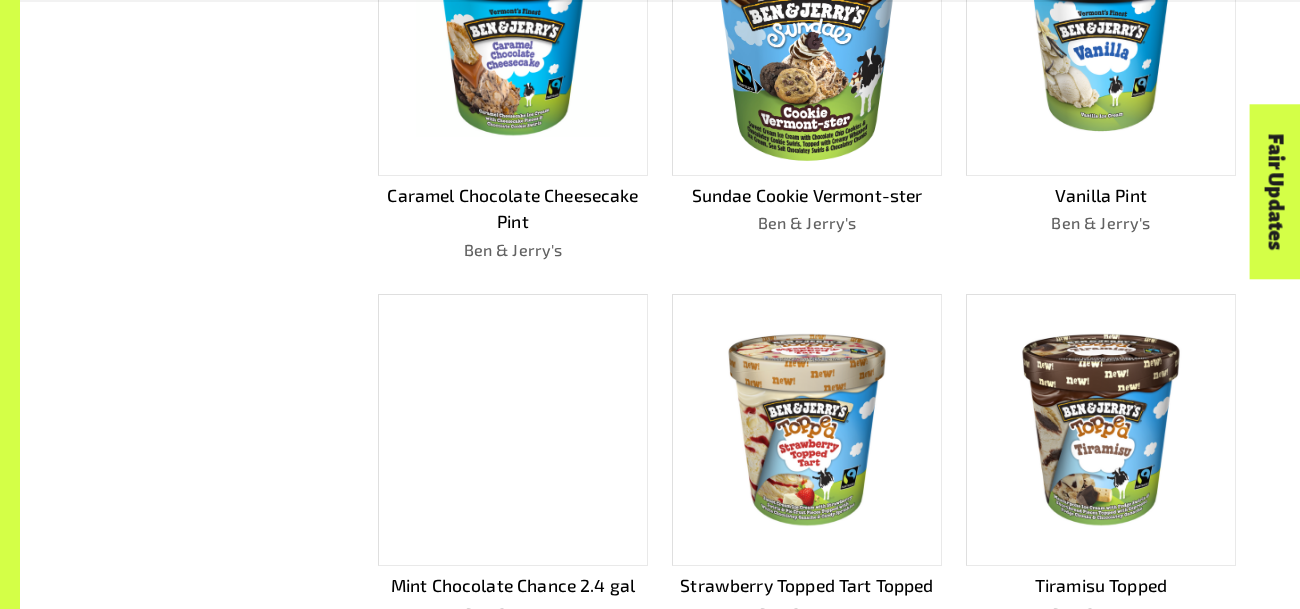scroll, scrollTop: 1566, scrollLeft: 0, axis: vertical 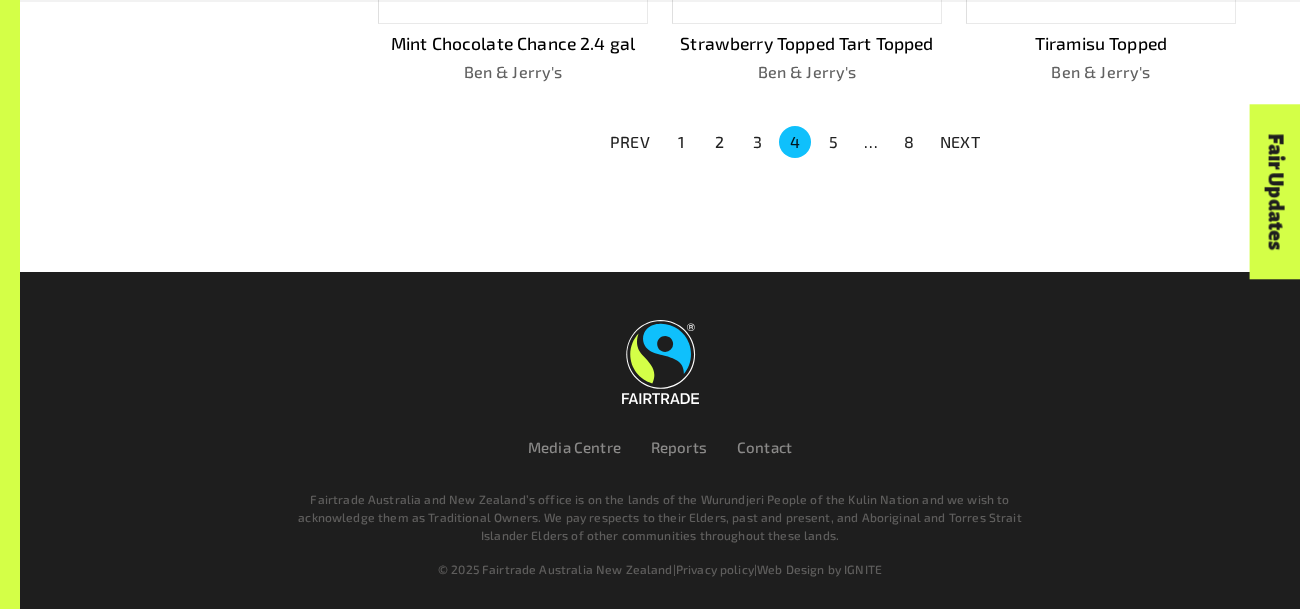 click on "1" at bounding box center (681, 142) 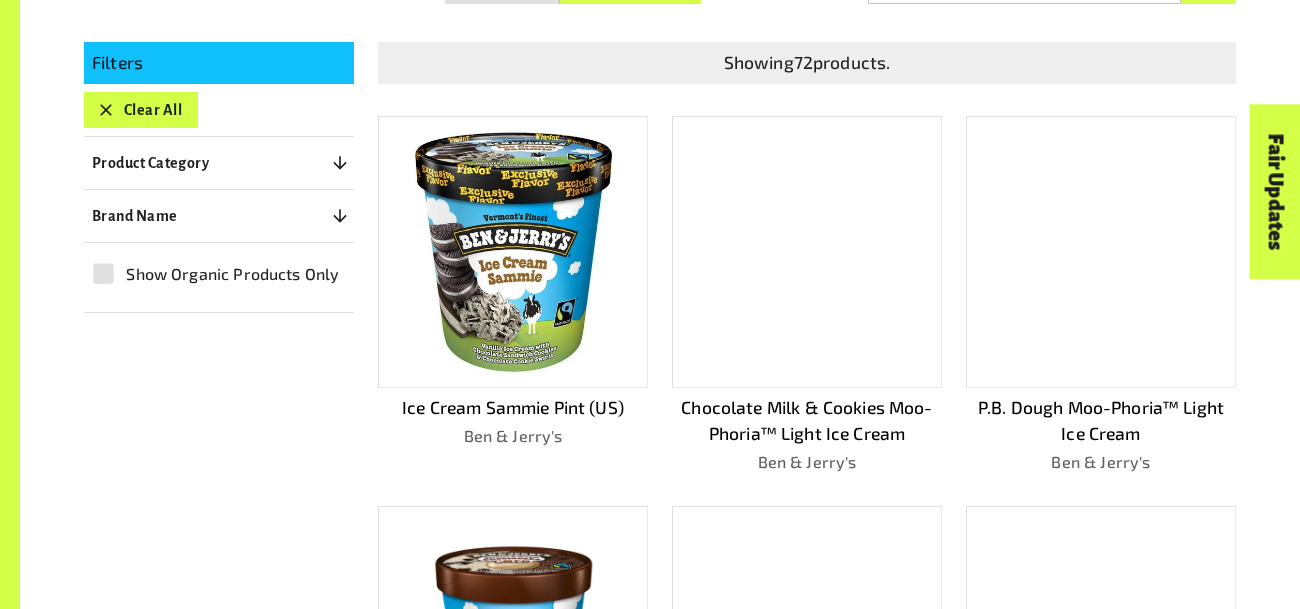 scroll, scrollTop: 453, scrollLeft: 0, axis: vertical 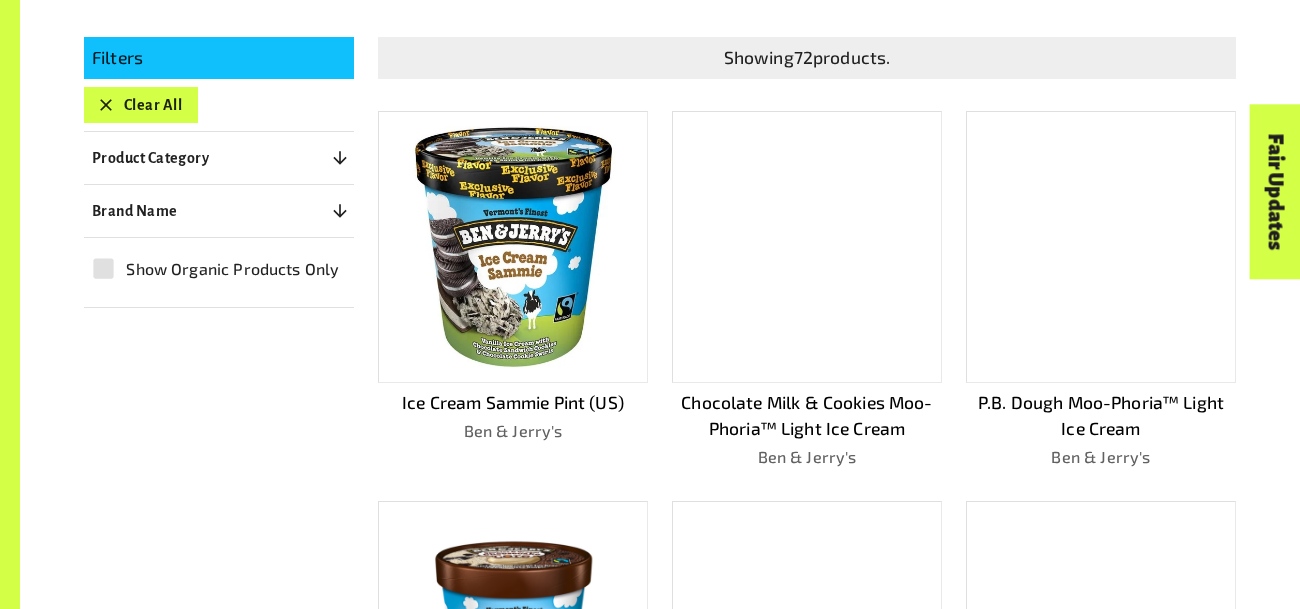 click on "Ice Cream Sammie Pint (US)" at bounding box center [513, 403] 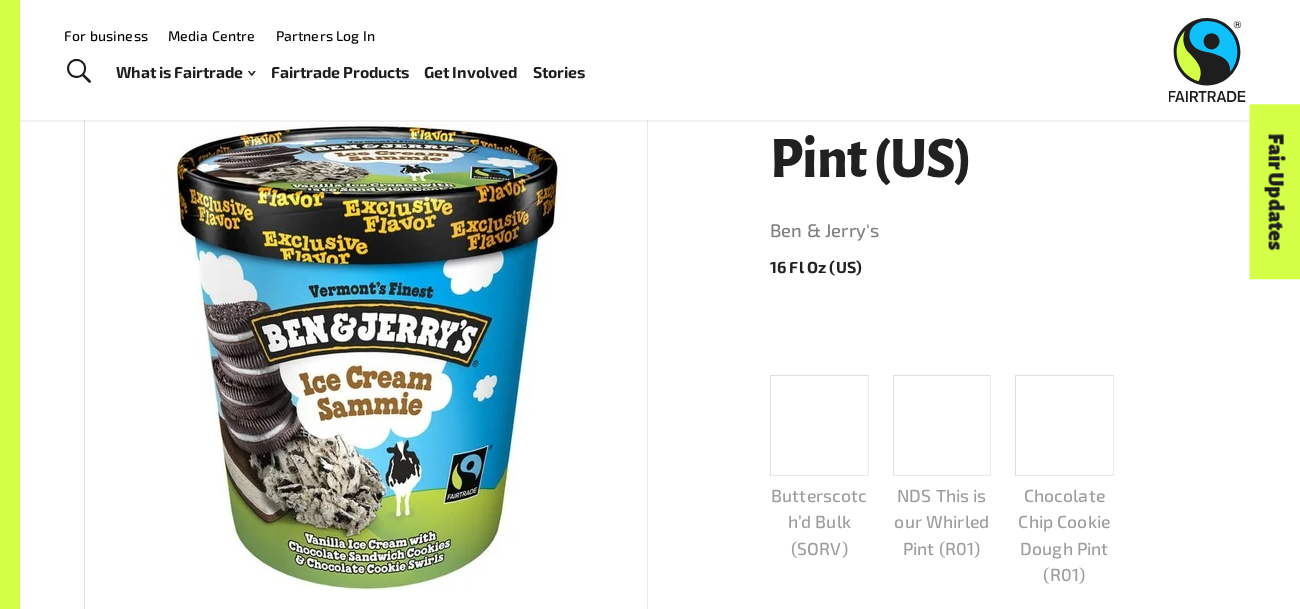 scroll, scrollTop: 308, scrollLeft: 0, axis: vertical 